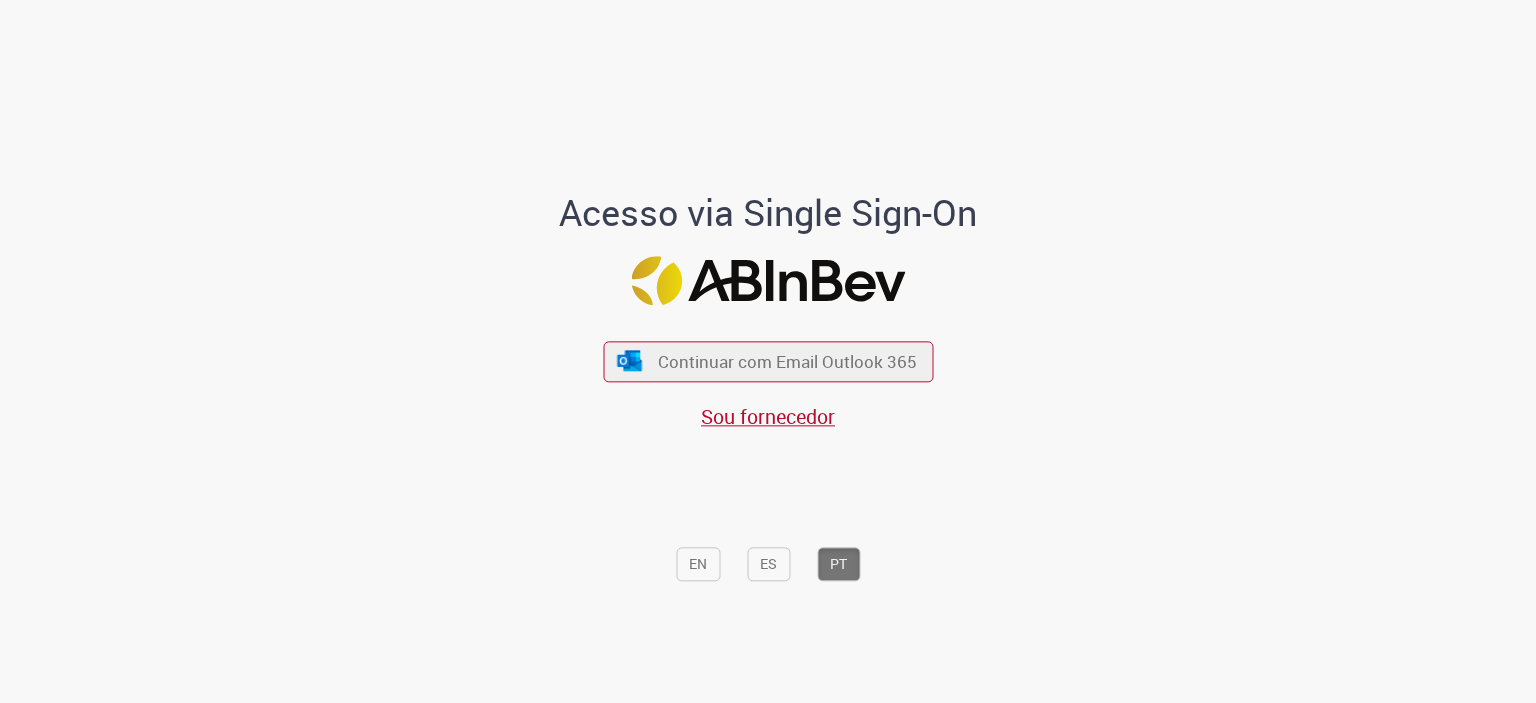 scroll, scrollTop: 0, scrollLeft: 0, axis: both 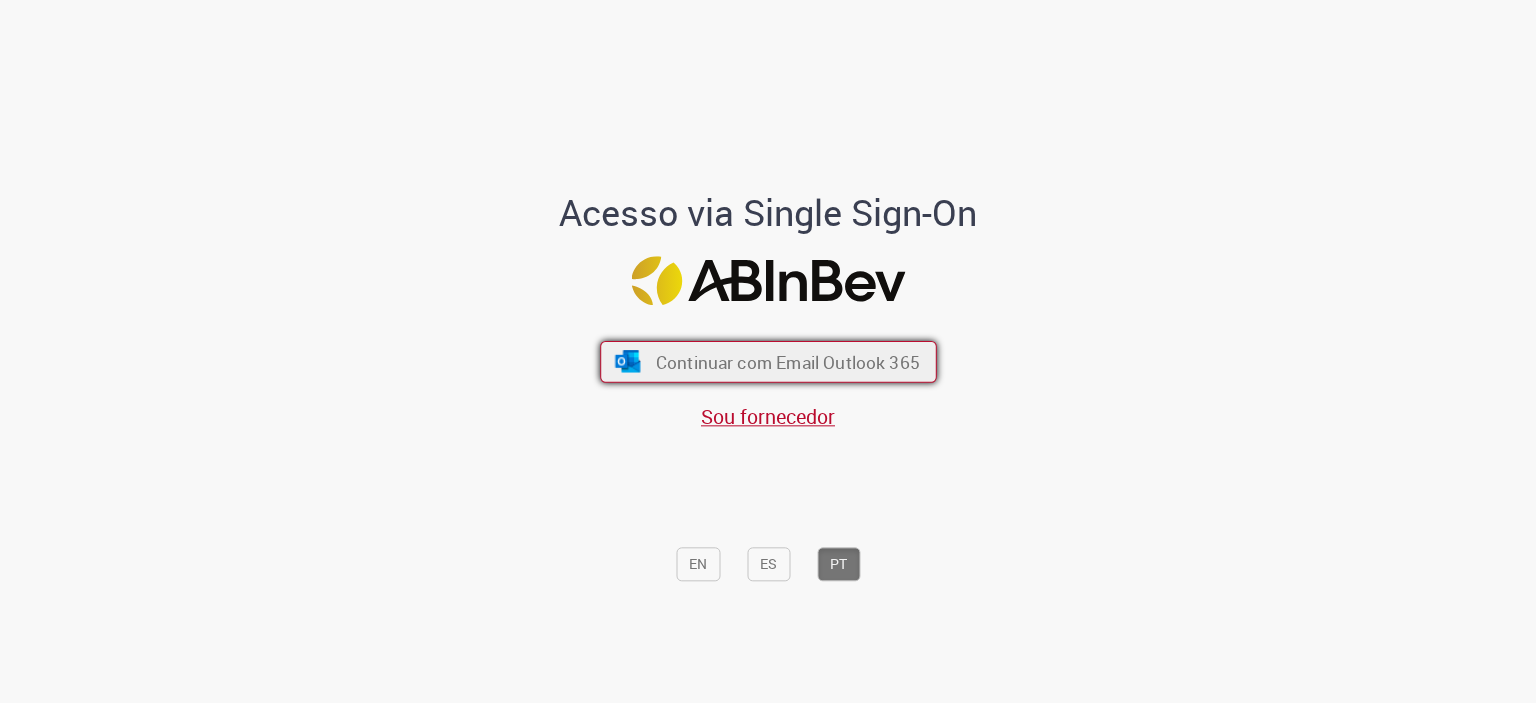 click on "Continuar com Email Outlook 365" at bounding box center (787, 361) 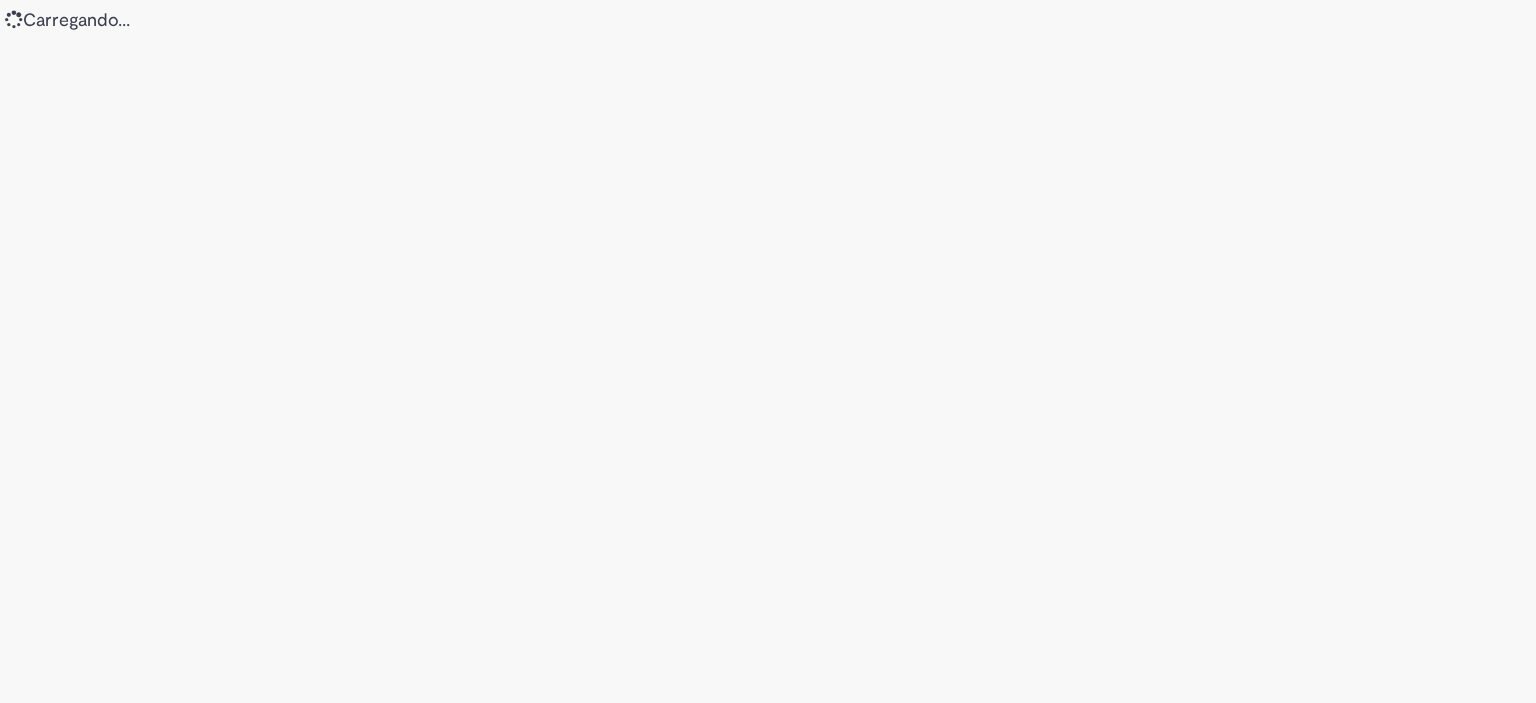scroll, scrollTop: 0, scrollLeft: 0, axis: both 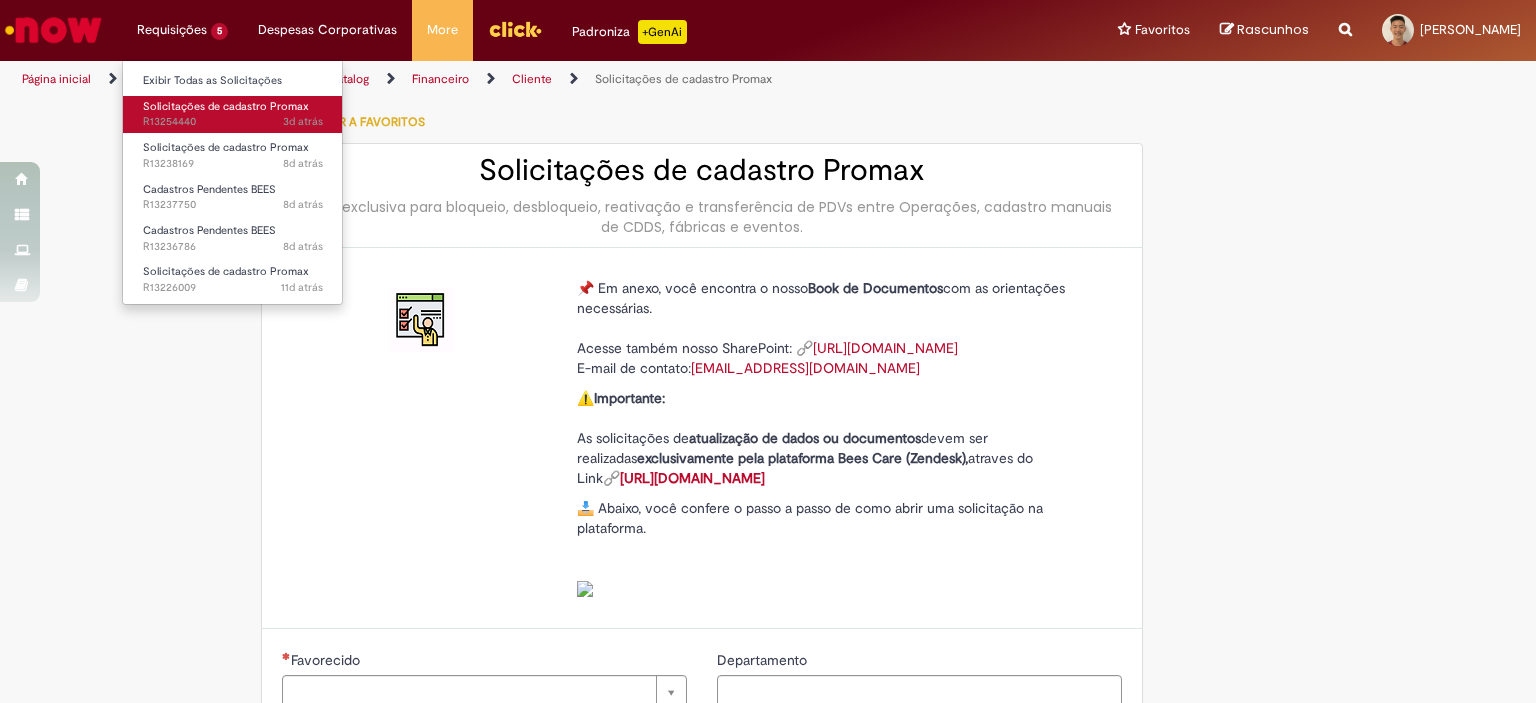type on "********" 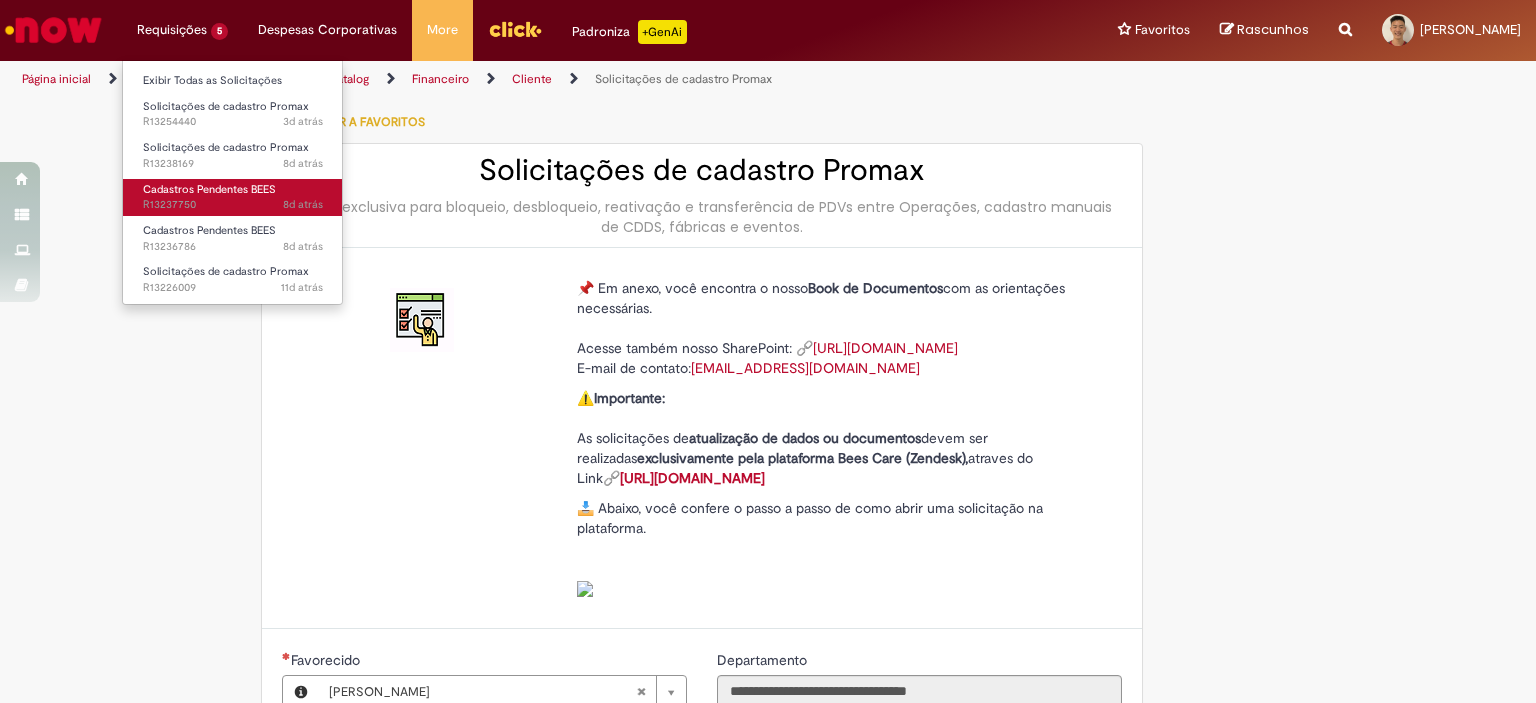 type on "**********" 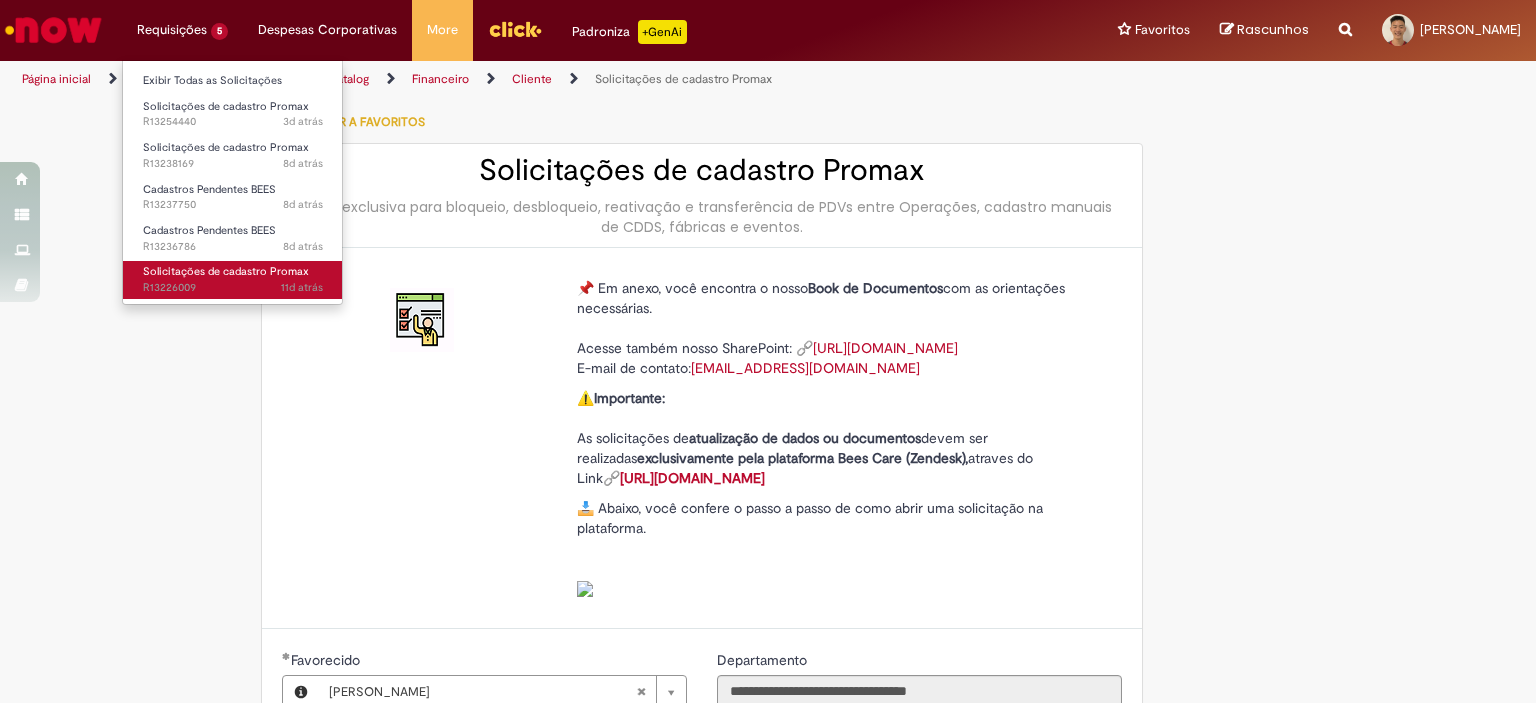 click on "Solicitações de cadastro Promax
11d atrás 11 dias atrás  R13226009" at bounding box center (233, 279) 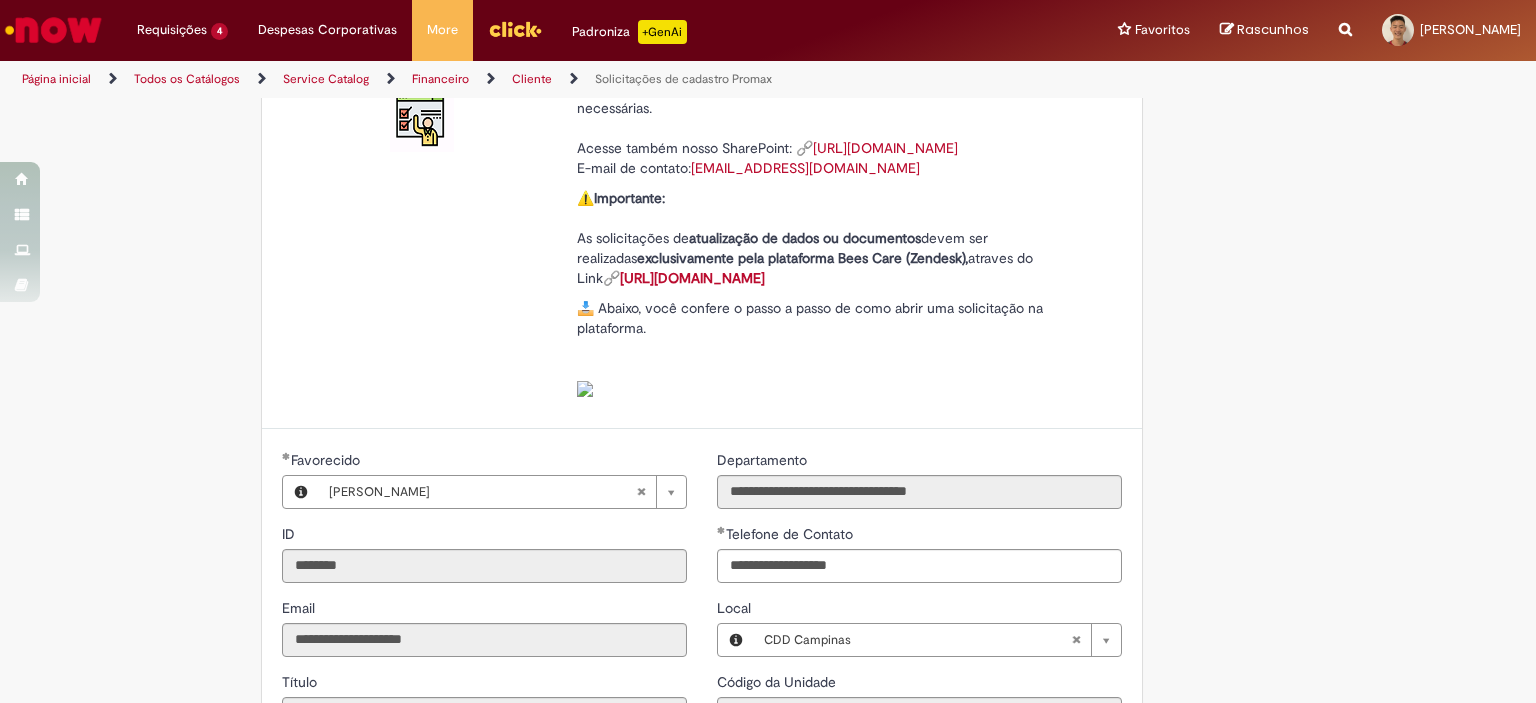 scroll, scrollTop: 500, scrollLeft: 0, axis: vertical 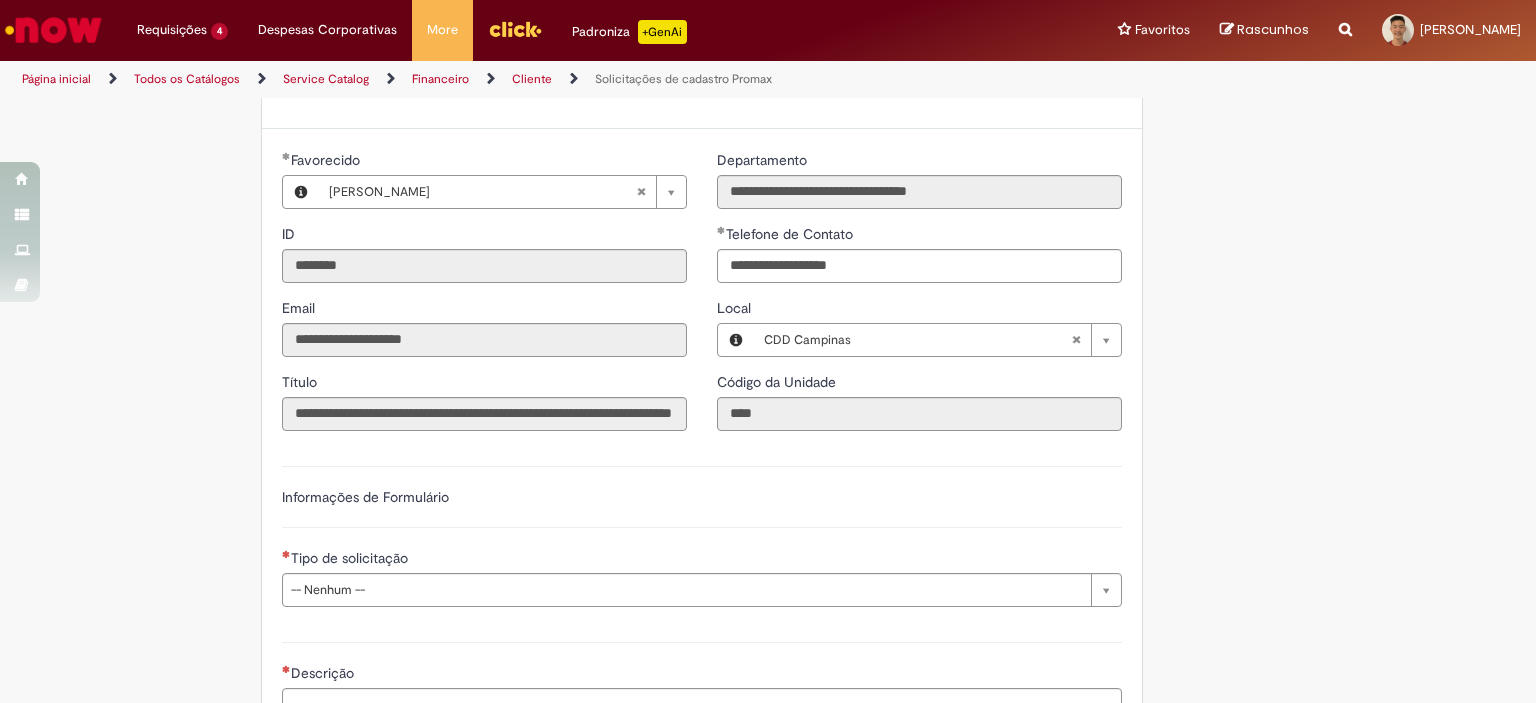 click on "Adicionar a Favoritos
Solicitações de cadastro Promax
Oferta exclusiva para bloqueio, desbloqueio, reativação e transferência de PDVs entre Operações, cadastro manuais de CDDS, fábricas e eventos.
📌 Em anexo, você encontra o nosso  Book de Documentos  com as orientações necessárias. Acesse também nosso SharePoint: 🔗  [URL][DOMAIN_NAME] E-mail de contato:   [EMAIL_ADDRESS][DOMAIN_NAME]
⚠️  Importante: As solicitações de  atualização de dados ou documentos  devem ser realizadas  exclusivamente pela plataforma Bees Care (Zendesk),  atraves do Link 🔗  [URL][DOMAIN_NAME]
📥 Abaixo, você confere o passo a passo de como abrir uma solicitação na plataforma.
SAP Interim Country Code ** Favorecido" at bounding box center [768, 353] 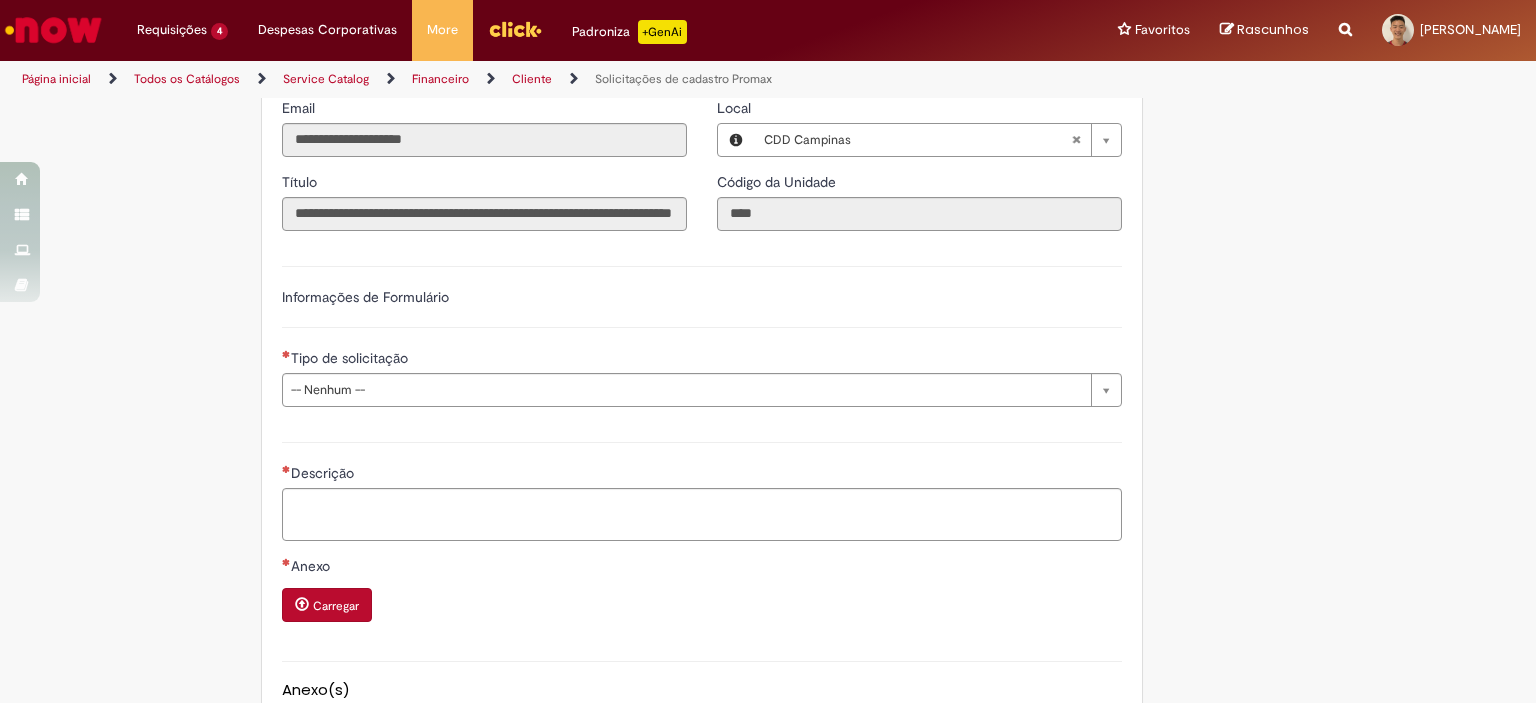 scroll, scrollTop: 800, scrollLeft: 0, axis: vertical 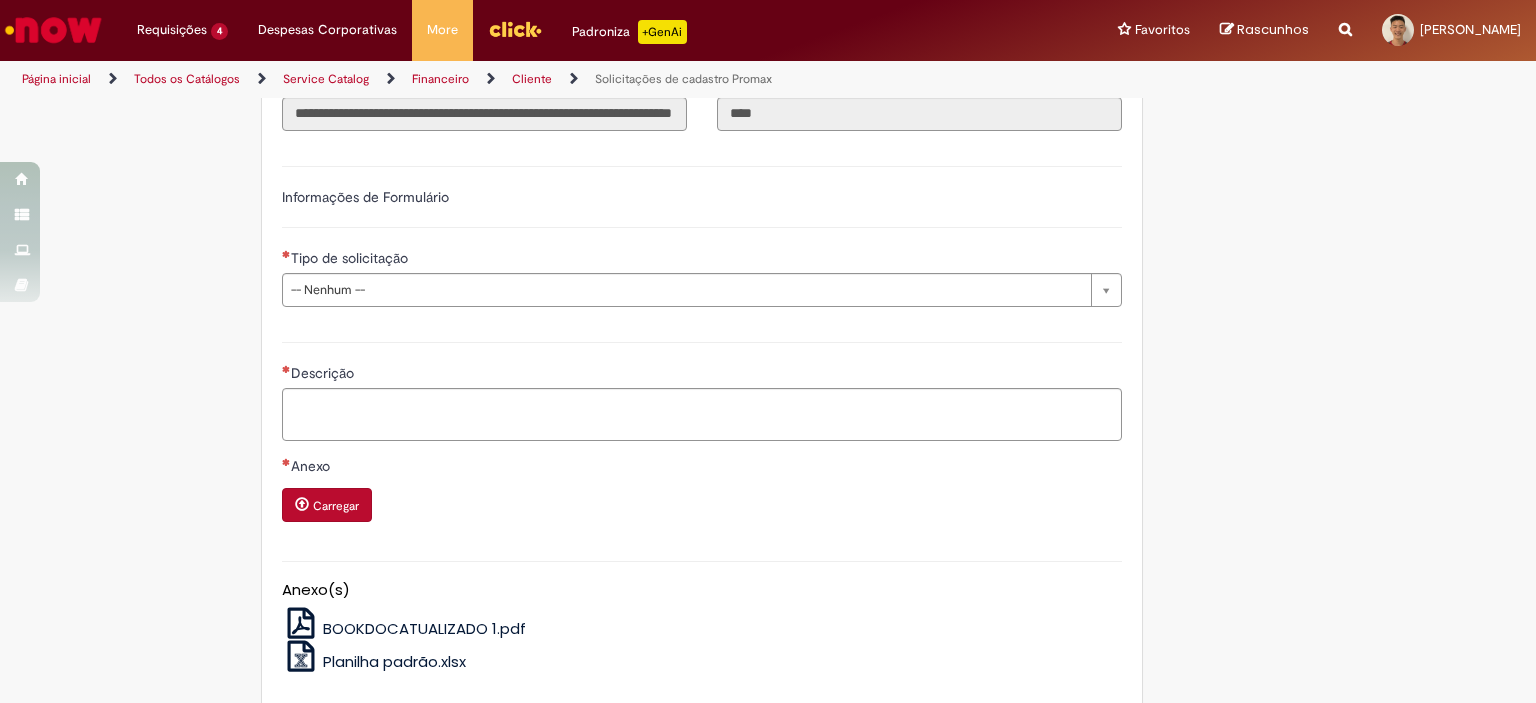 click on "Adicionar a Favoritos
Solicitações de cadastro Promax
Oferta exclusiva para bloqueio, desbloqueio, reativação e transferência de PDVs entre Operações, cadastro manuais de CDDS, fábricas e eventos.
📌 Em anexo, você encontra o nosso  Book de Documentos  com as orientações necessárias. Acesse também nosso SharePoint: 🔗  [URL][DOMAIN_NAME] E-mail de contato:   [EMAIL_ADDRESS][DOMAIN_NAME]
⚠️  Importante: As solicitações de  atualização de dados ou documentos  devem ser realizadas  exclusivamente pela plataforma Bees Care (Zendesk),  atraves do Link 🔗  [URL][DOMAIN_NAME]
📥 Abaixo, você confere o passo a passo de como abrir uma solicitação na plataforma.
SAP Interim Country Code ** Favorecido" at bounding box center [768, 53] 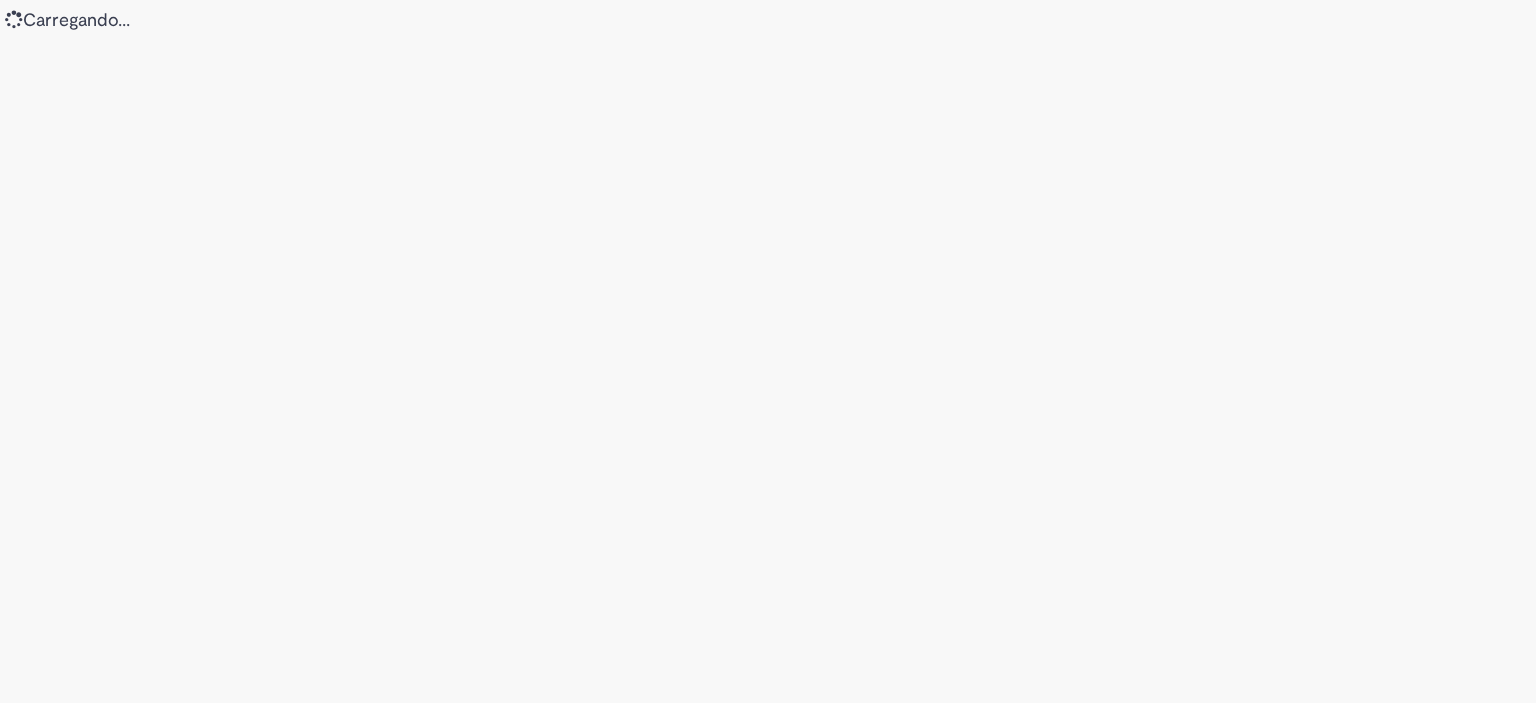 scroll, scrollTop: 0, scrollLeft: 0, axis: both 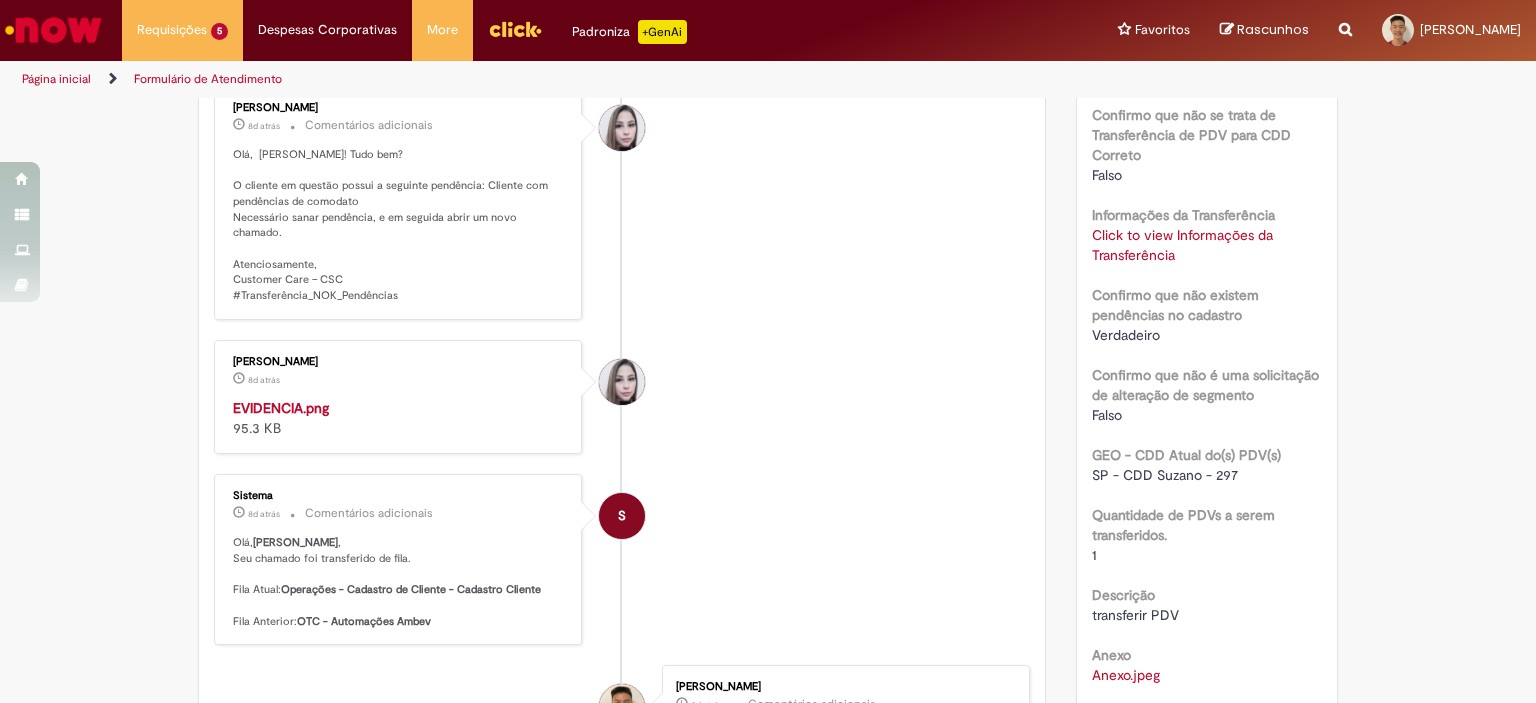 click on "Click to view Informações da Transferência" at bounding box center (1182, 245) 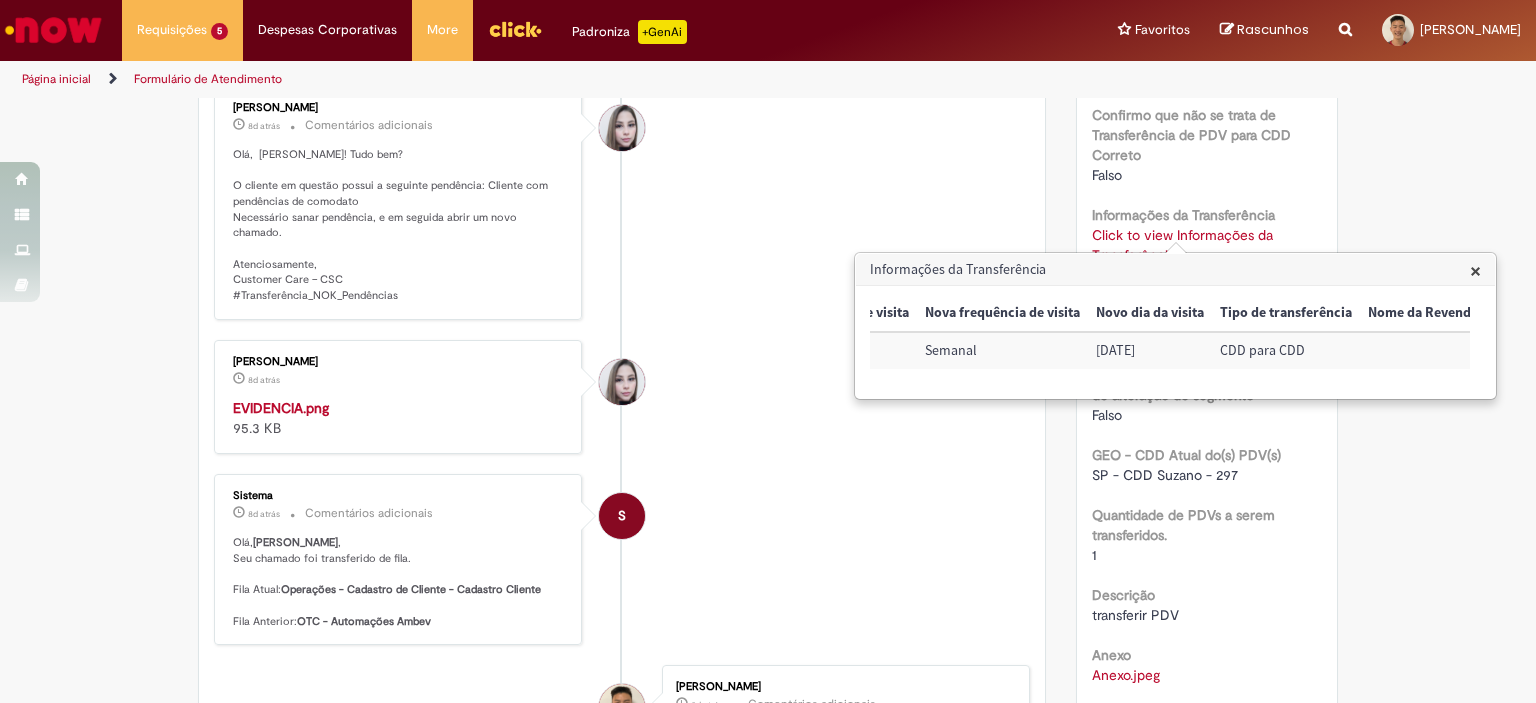 scroll, scrollTop: 0, scrollLeft: 439, axis: horizontal 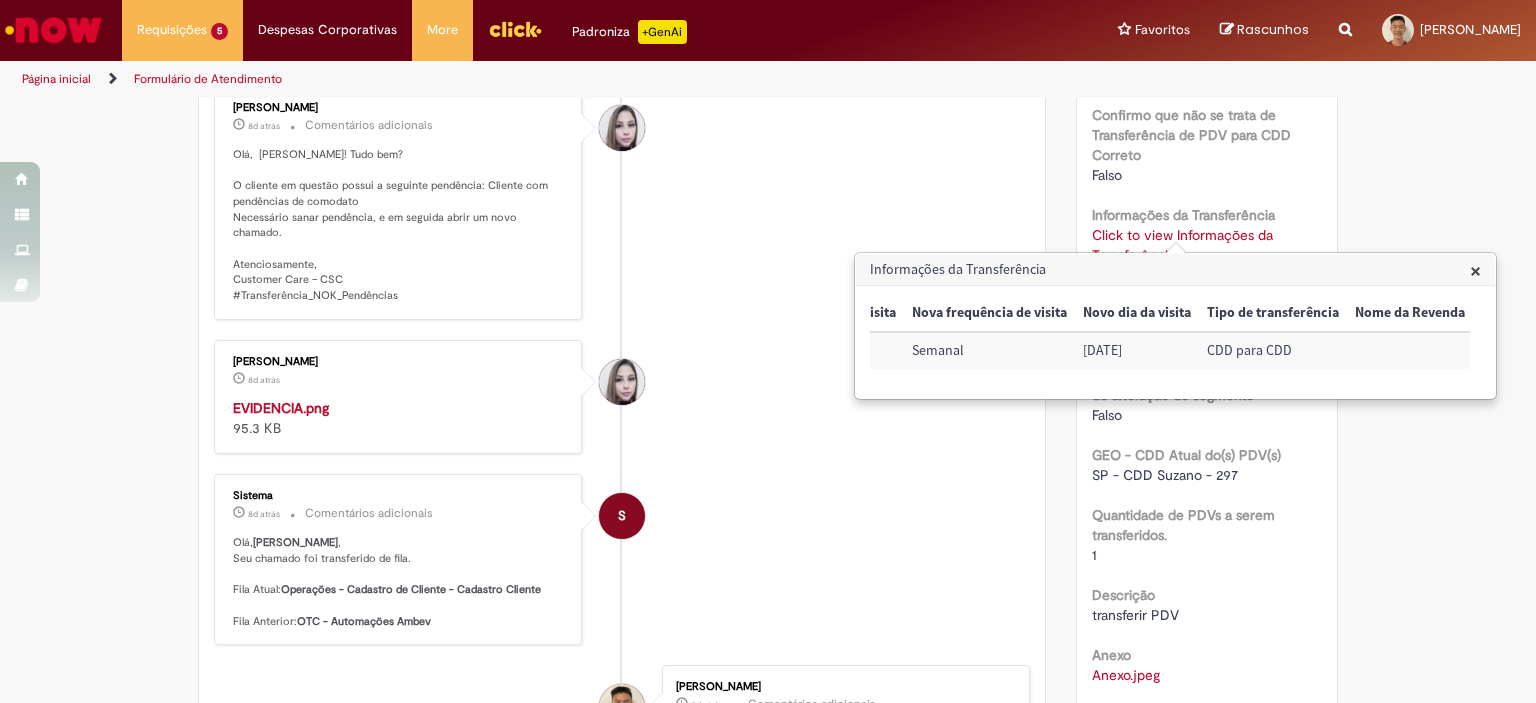 drag, startPoint x: 1360, startPoint y: 199, endPoint x: 1370, endPoint y: 211, distance: 15.6205 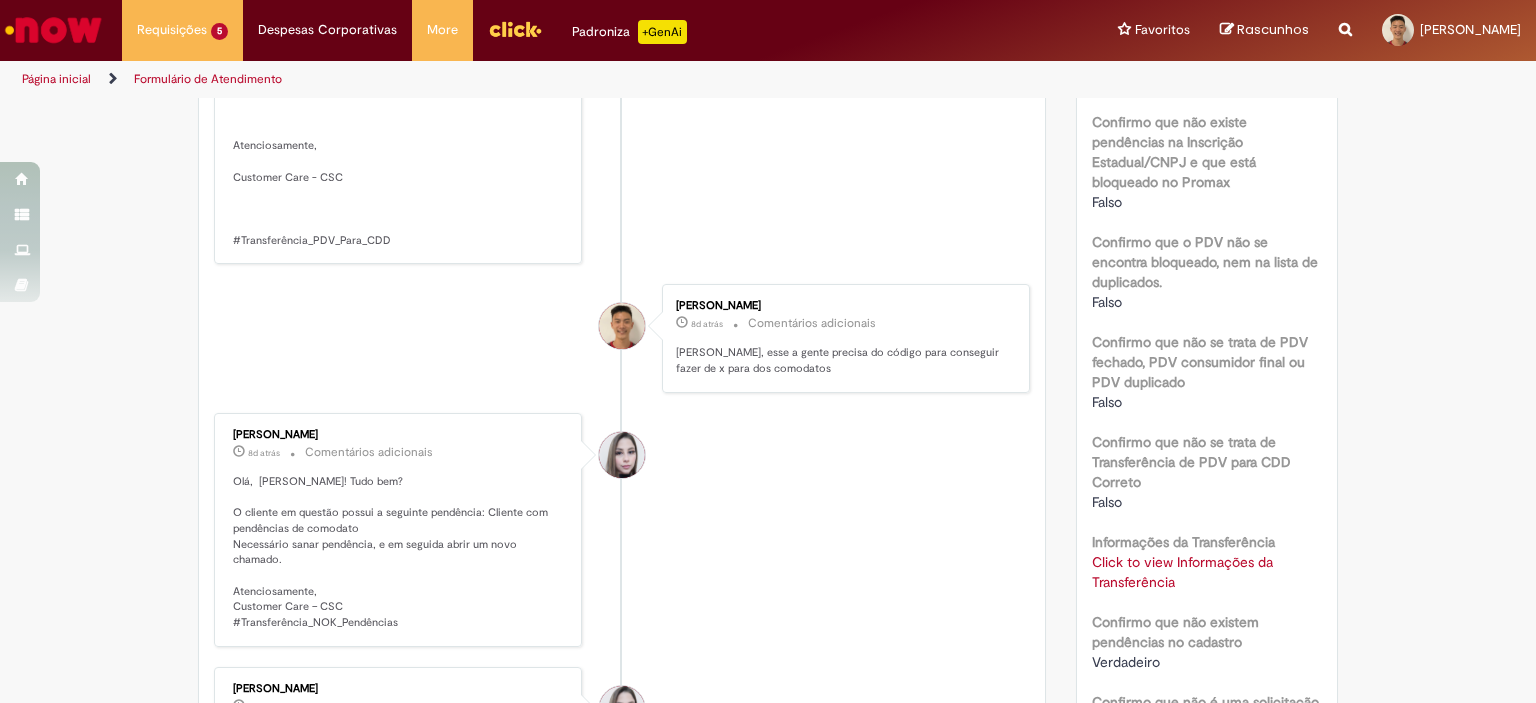 scroll, scrollTop: 1000, scrollLeft: 0, axis: vertical 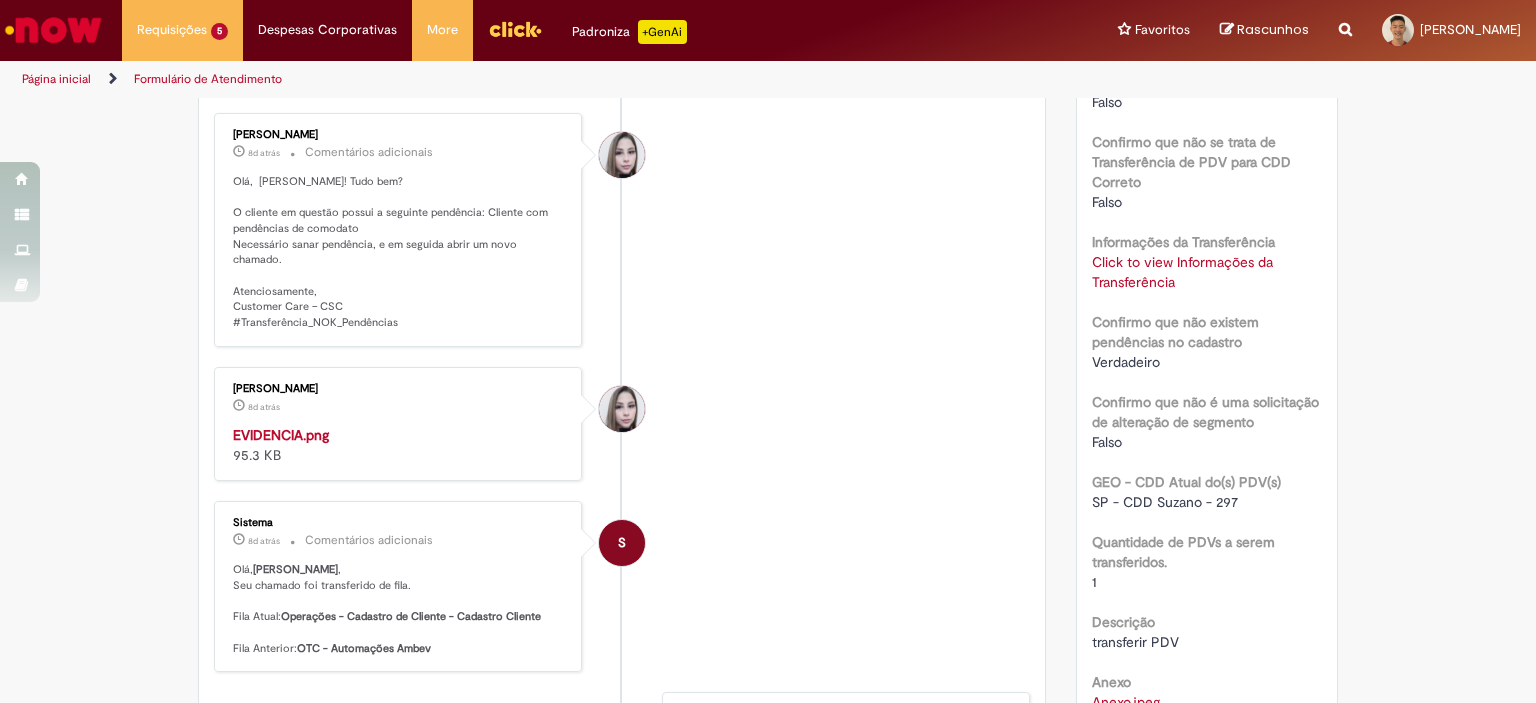 click on "Click to view Informações da Transferência" at bounding box center [1182, 272] 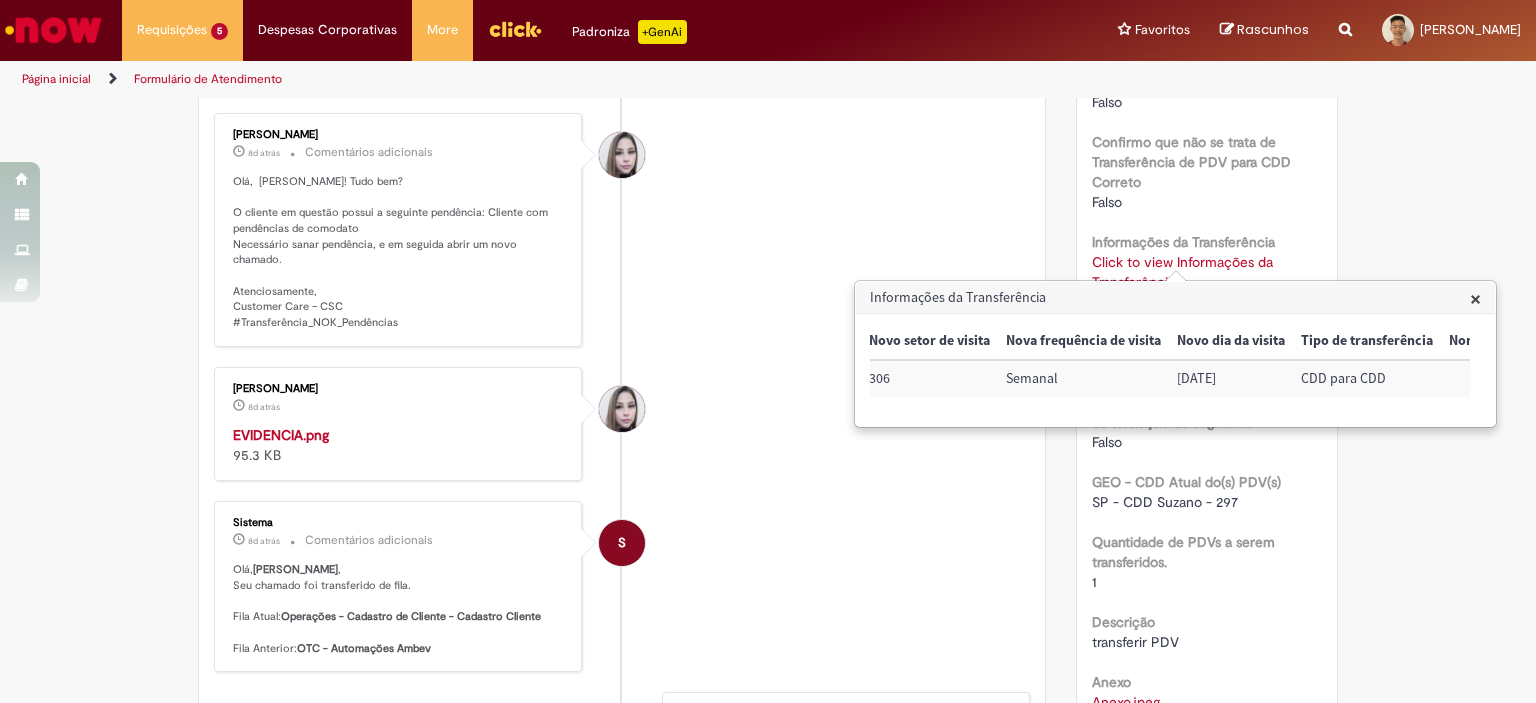 scroll, scrollTop: 0, scrollLeft: 439, axis: horizontal 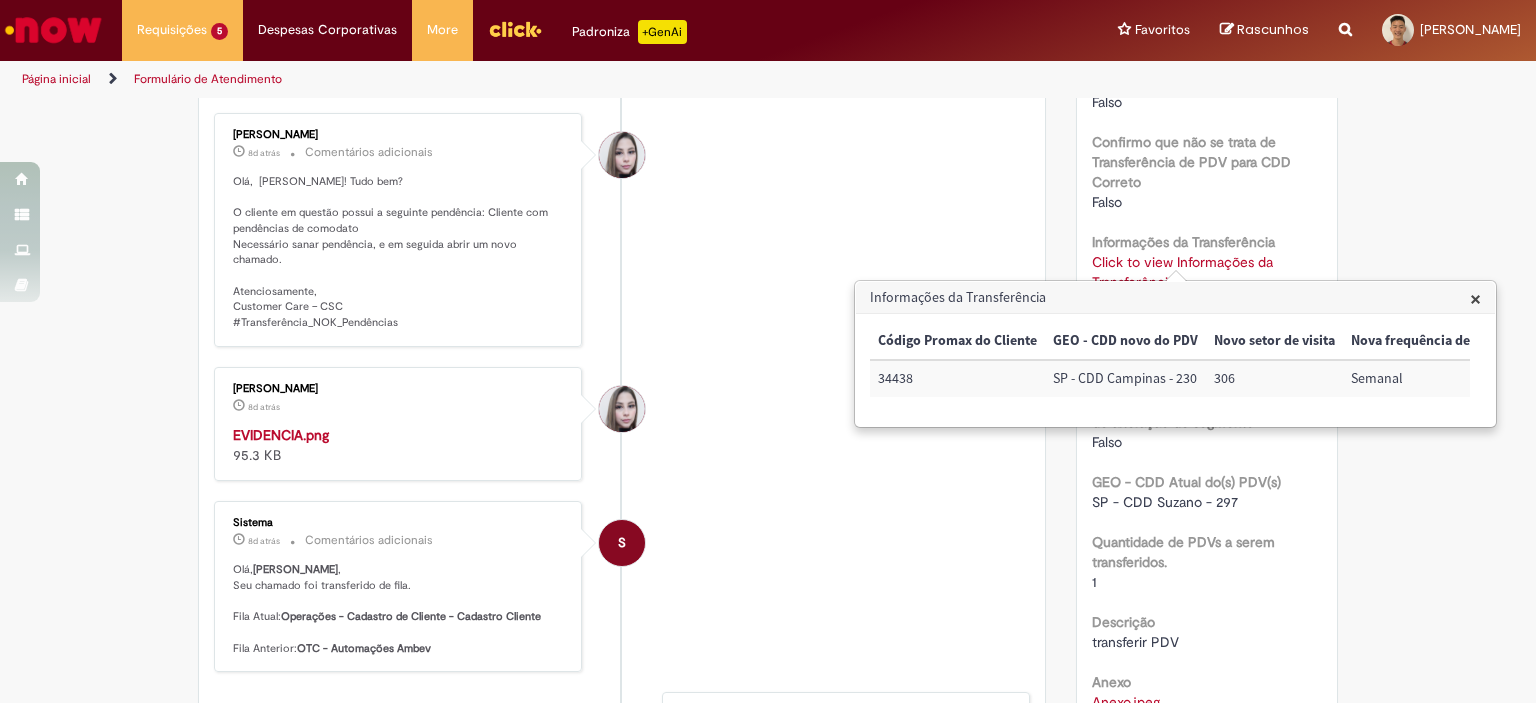 click on "Verificar Código de Barras
Aguardando Aprovação
Aguardando atendimento
Em andamento
Validação
Concluído
Solicitações de cadastro Promax
Enviar
Daniele Aparecida Queiroz
8d atrás 8 dias atrás     Comentários adicionais
Solução Proposta:" at bounding box center [768, 391] 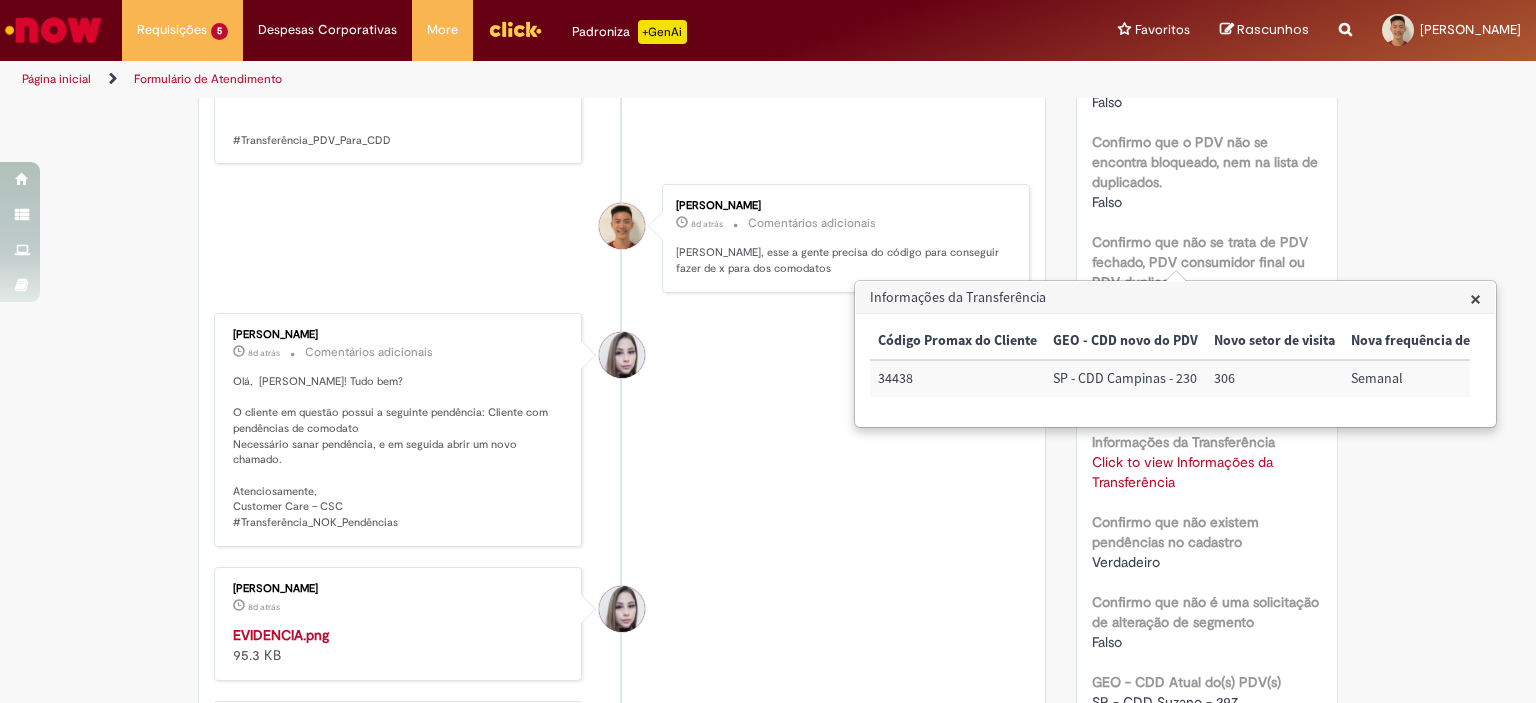 click on "×" at bounding box center [1475, 298] 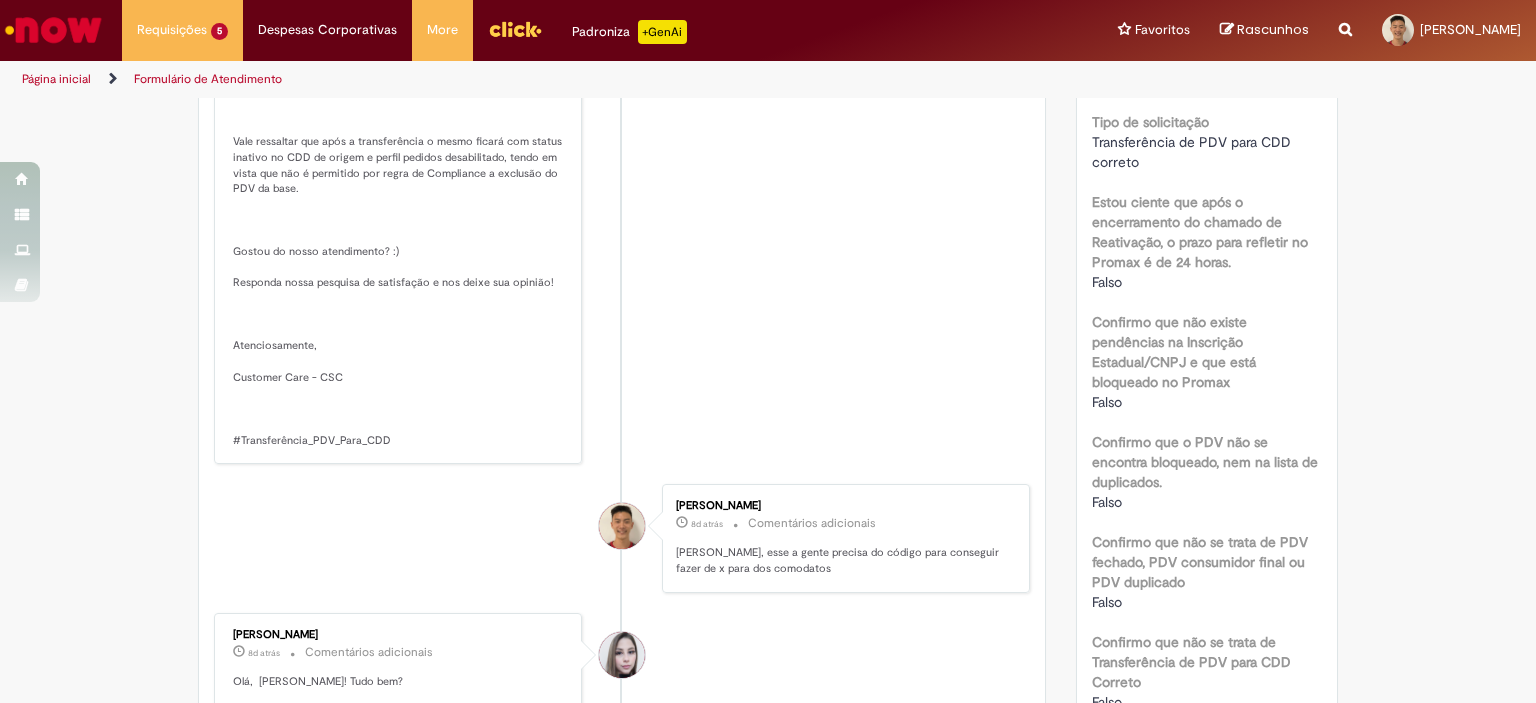 scroll, scrollTop: 100, scrollLeft: 0, axis: vertical 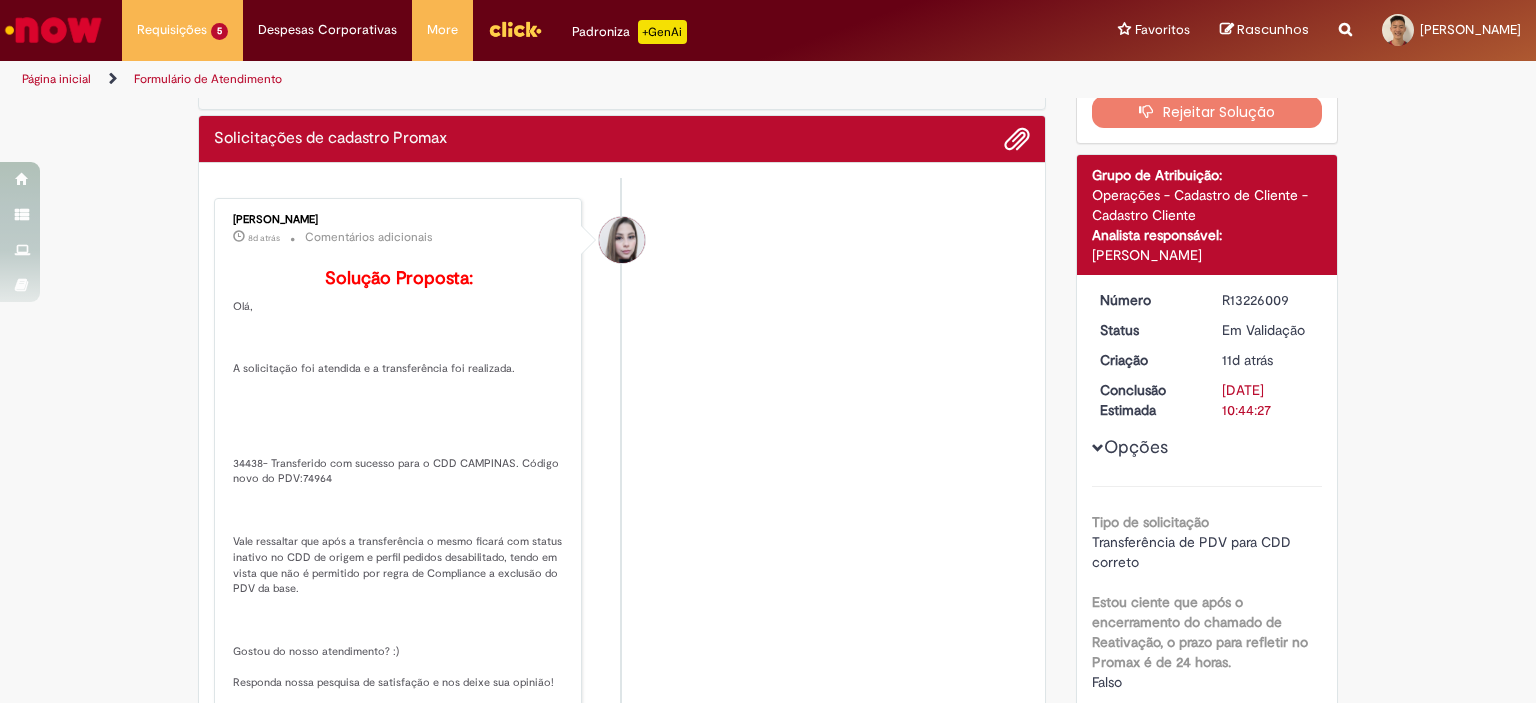 click on "Solução Proposta:
Olá,
A solicitação foi atendida e a transferência foi realizada.
34438- Transferido com sucesso para o CDD CAMPINAS. Código novo do PDV:74964
Vale ressaltar que após a transferência o mesmo ficará com status inativo no CDD de origem e perfil pedidos desabilitado, tendo em vista que não é permitido por regra de Compliance a exclusão do PDV da base.
Gostou do nosso atendimento? :)
Responda nossa pesquisa de satisfação e nos deixe sua opinião!
Atenciosamente,
Customer Care - CSC
#Transferência_PDV_Para_CDD" at bounding box center [399, 558] 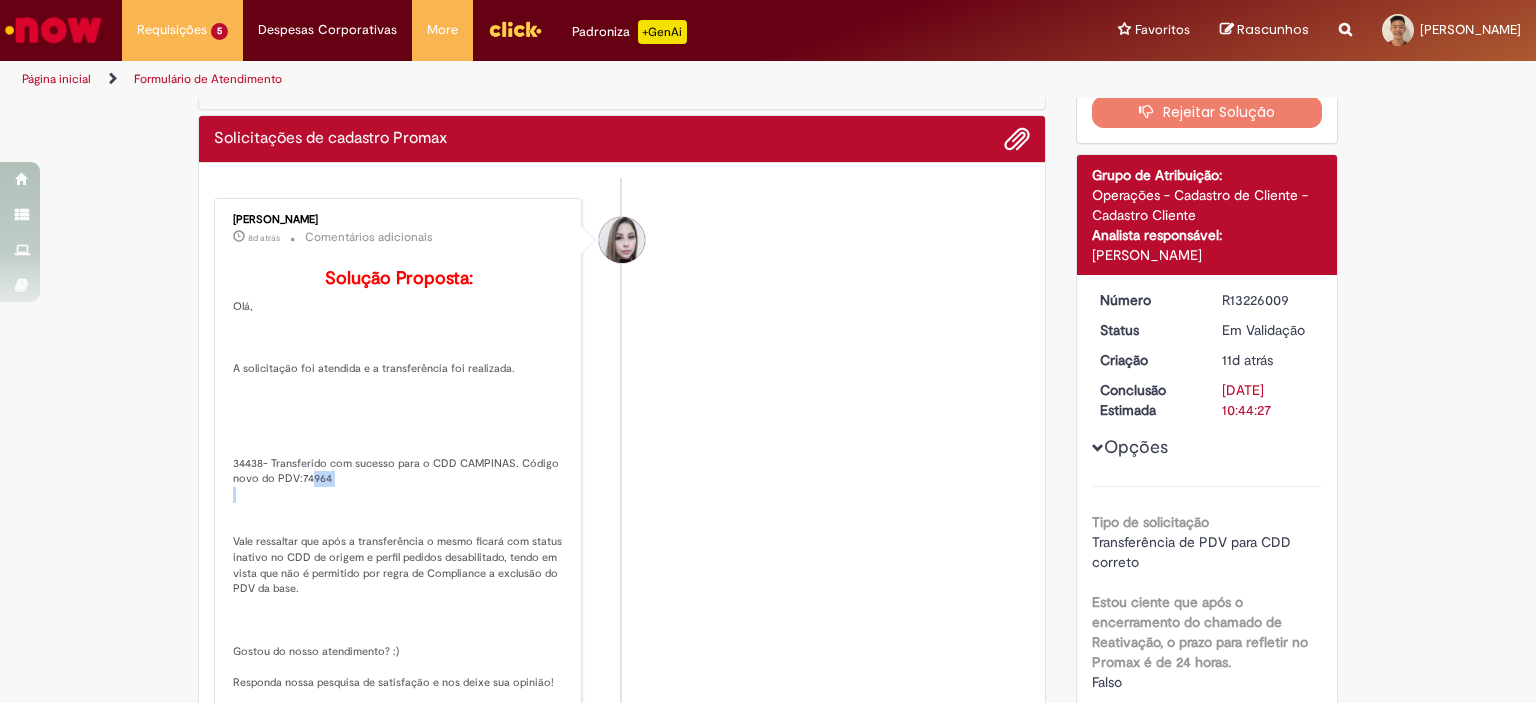 click on "Solução Proposta:
Olá,
A solicitação foi atendida e a transferência foi realizada.
34438- Transferido com sucesso para o CDD CAMPINAS. Código novo do PDV:74964
Vale ressaltar que após a transferência o mesmo ficará com status inativo no CDD de origem e perfil pedidos desabilitado, tendo em vista que não é permitido por regra de Compliance a exclusão do PDV da base.
Gostou do nosso atendimento? :)
Responda nossa pesquisa de satisfação e nos deixe sua opinião!
Atenciosamente,
Customer Care - CSC
#Transferência_PDV_Para_CDD" at bounding box center (399, 558) 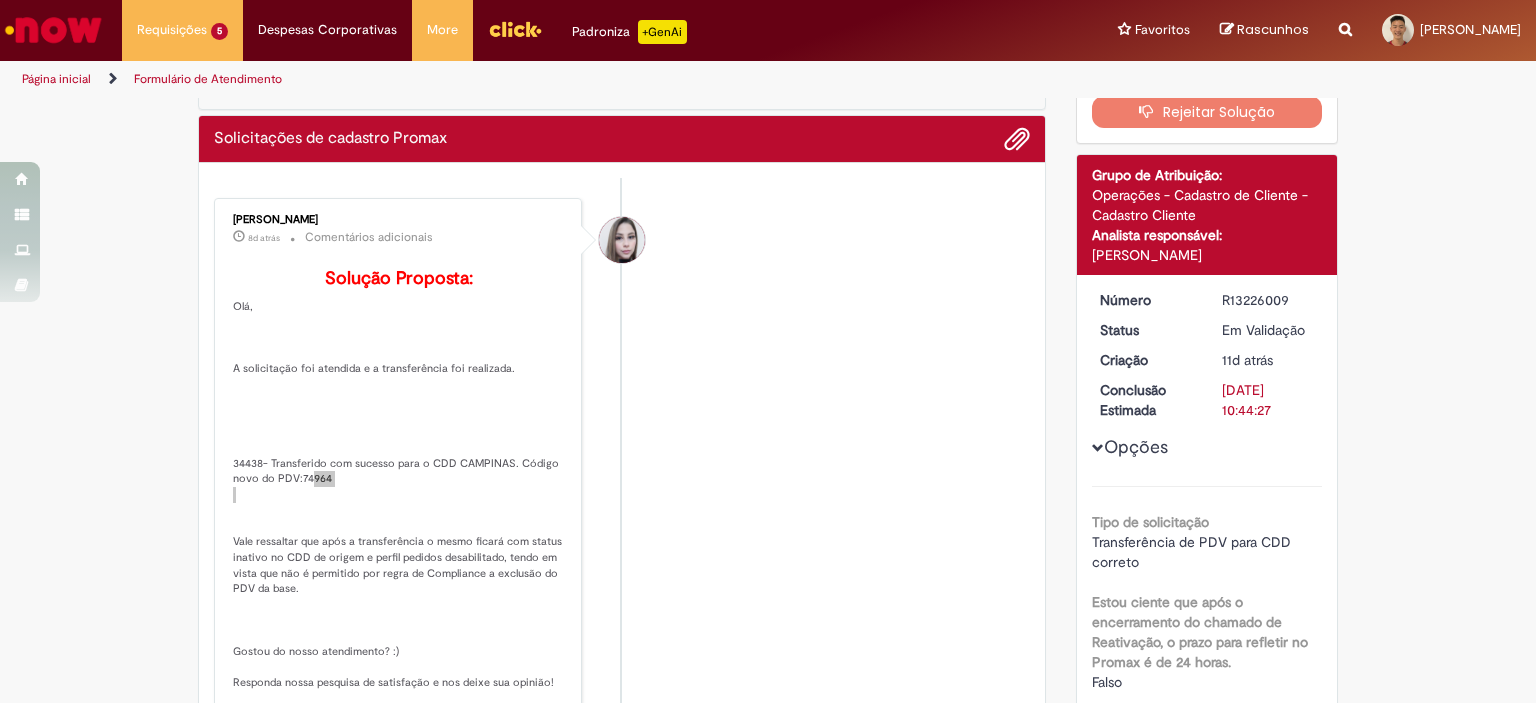 click on "Verificar Código de Barras
Aguardando Aprovação
Aguardando atendimento
Em andamento
Validação
Concluído
Solicitações de cadastro Promax
Enviar
Daniele Aparecida Queiroz
8d atrás 8 dias atrás     Comentários adicionais
Solução Proposta:" at bounding box center [768, 1291] 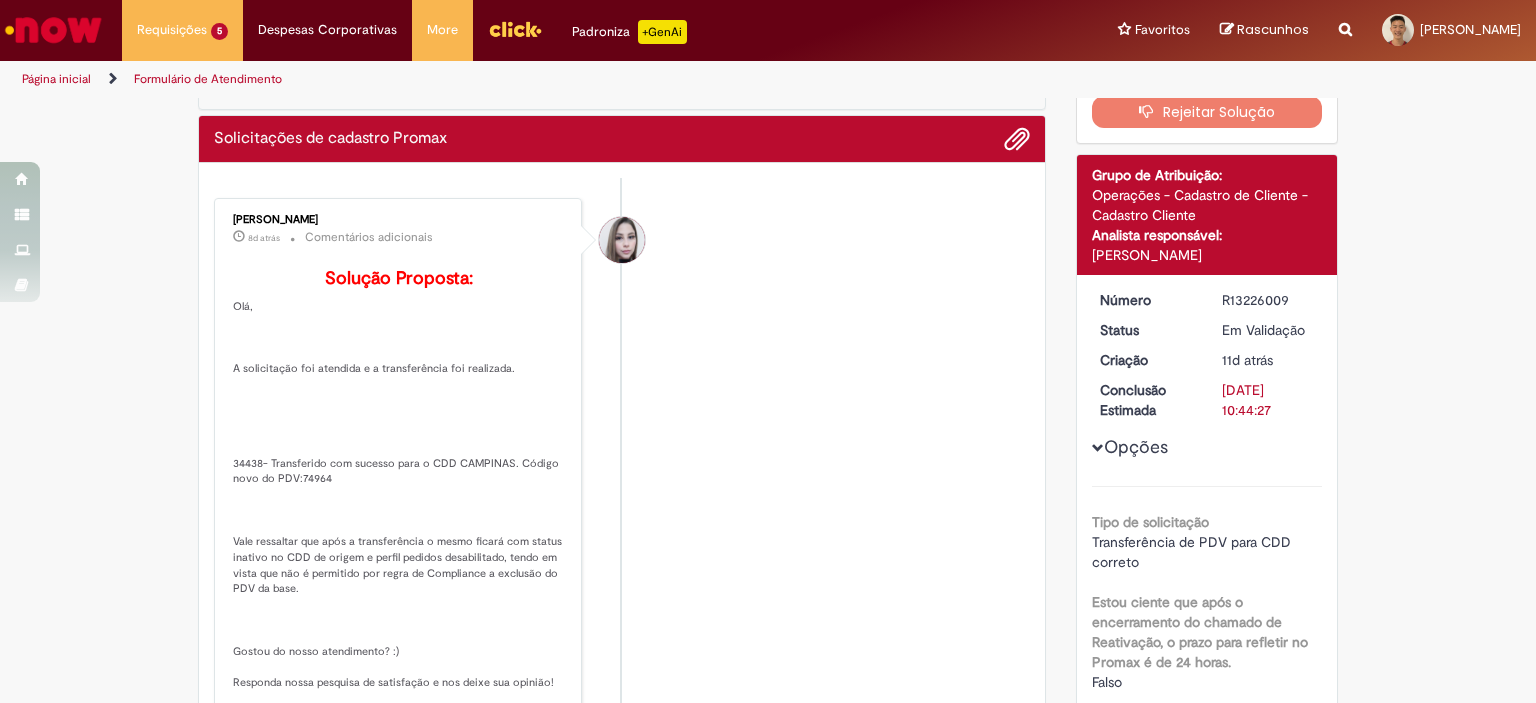 drag, startPoint x: 1404, startPoint y: 4, endPoint x: 1276, endPoint y: 185, distance: 221.68672 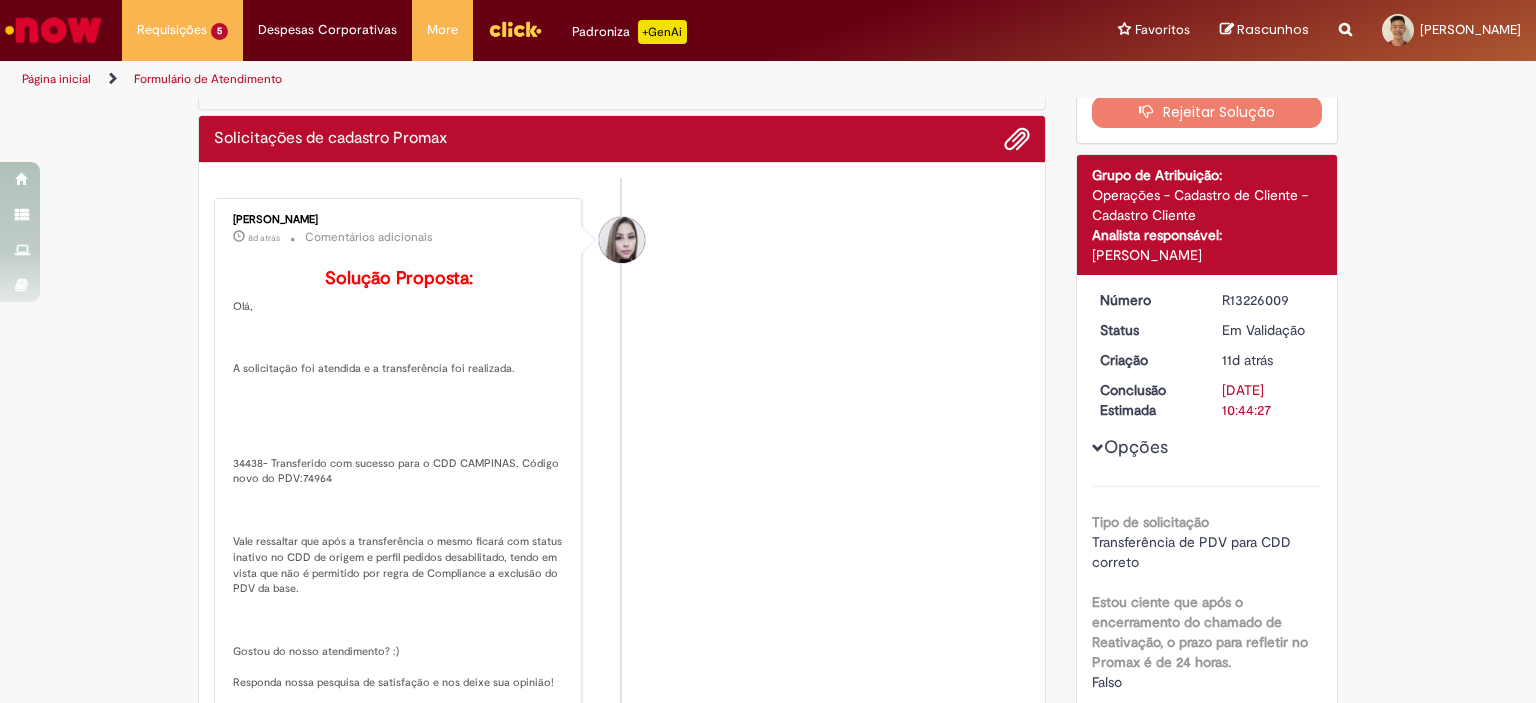 scroll, scrollTop: 0, scrollLeft: 0, axis: both 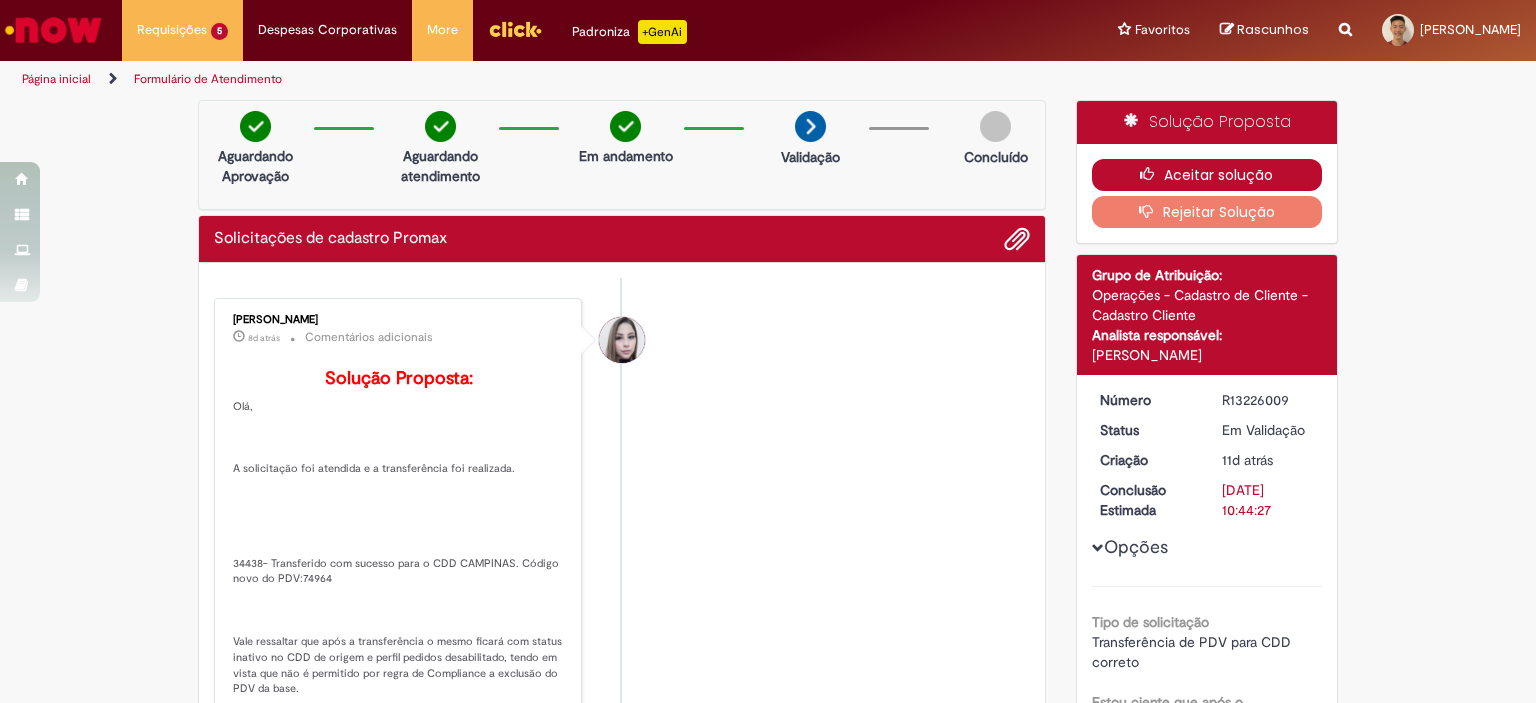 click on "Aceitar solução" at bounding box center [1207, 175] 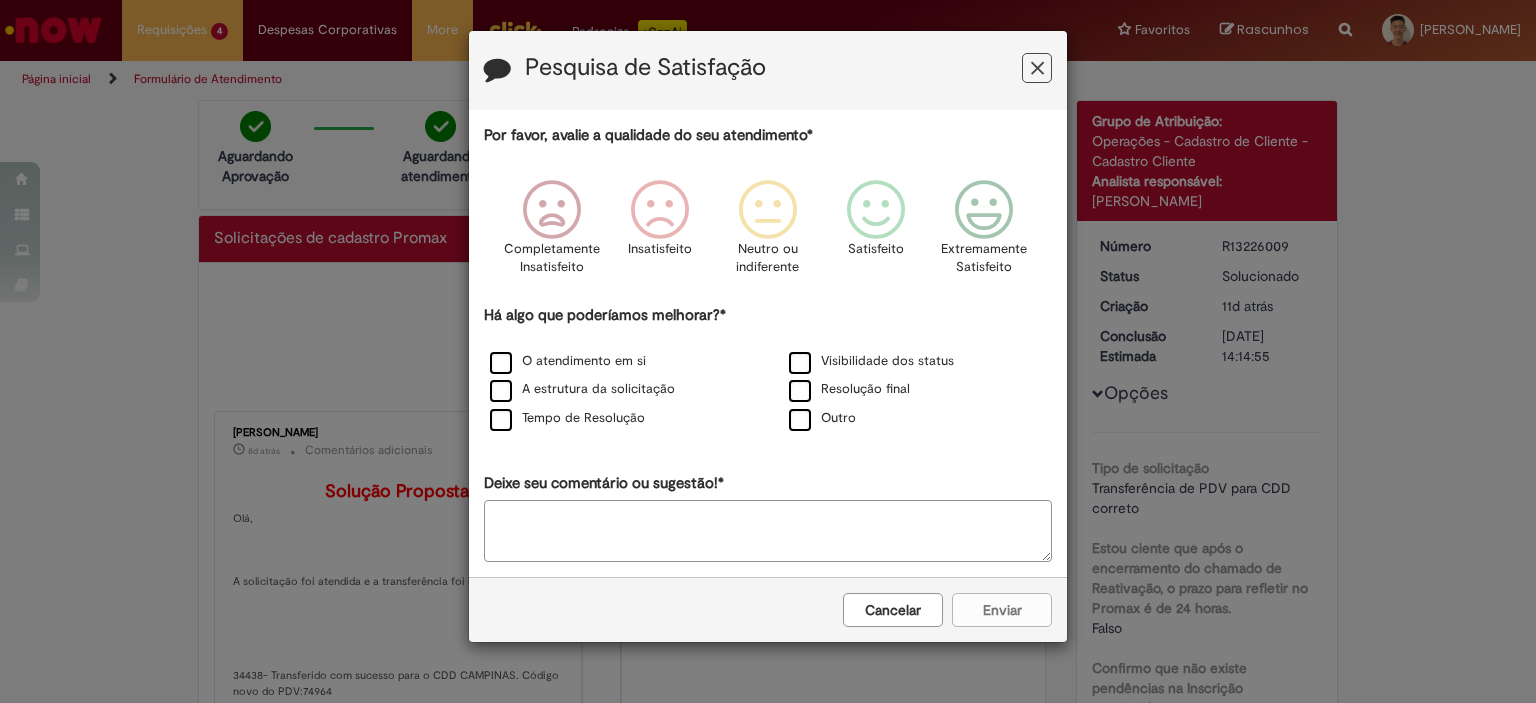 click at bounding box center (1037, 68) 